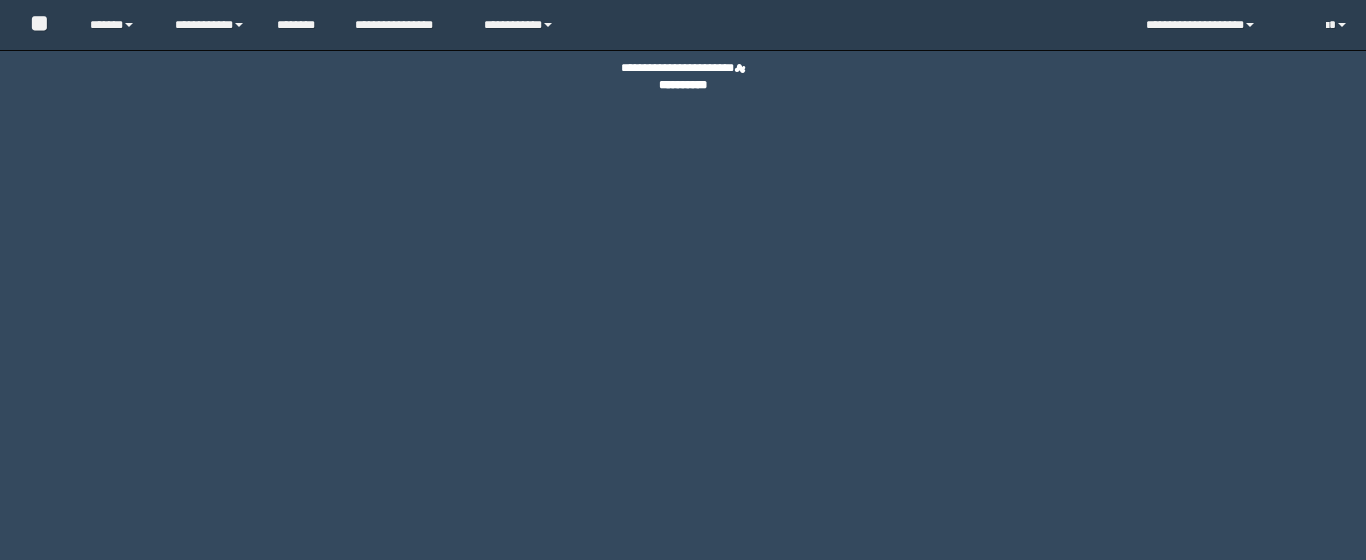 scroll, scrollTop: 0, scrollLeft: 0, axis: both 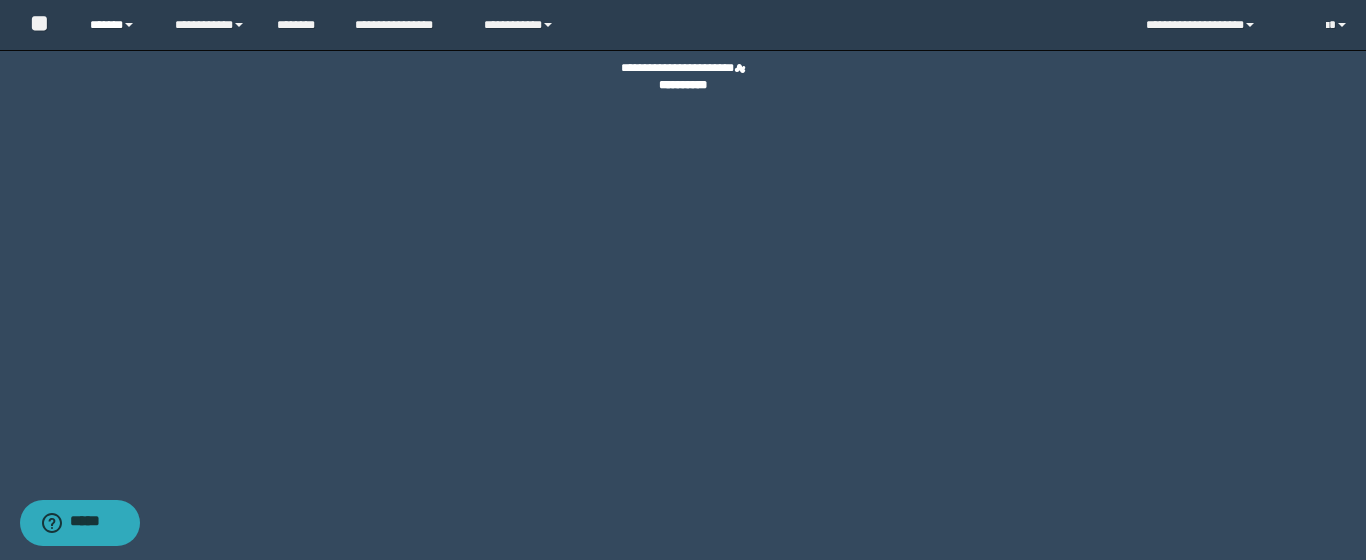 click on "******" at bounding box center (117, 25) 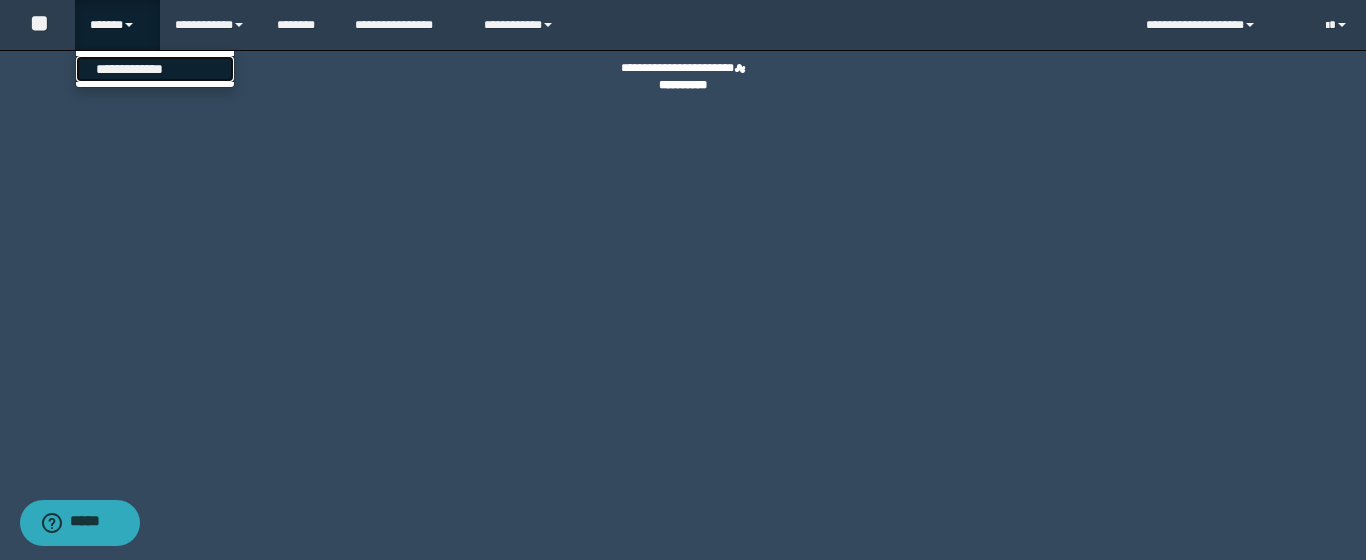 click on "**********" at bounding box center [155, 69] 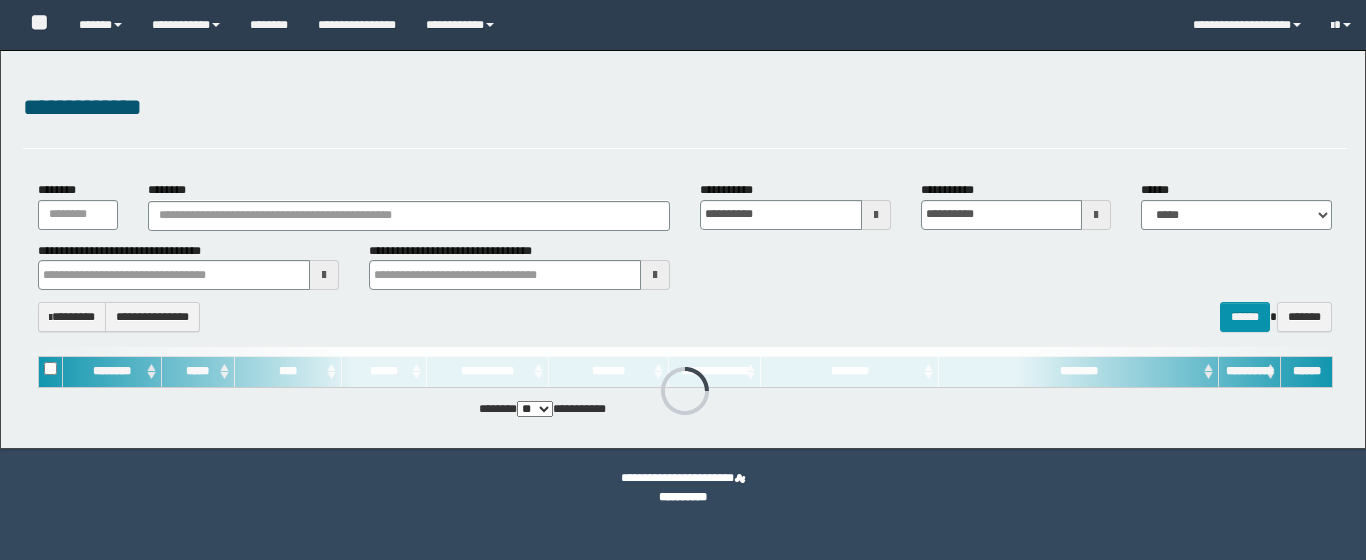 scroll, scrollTop: 0, scrollLeft: 0, axis: both 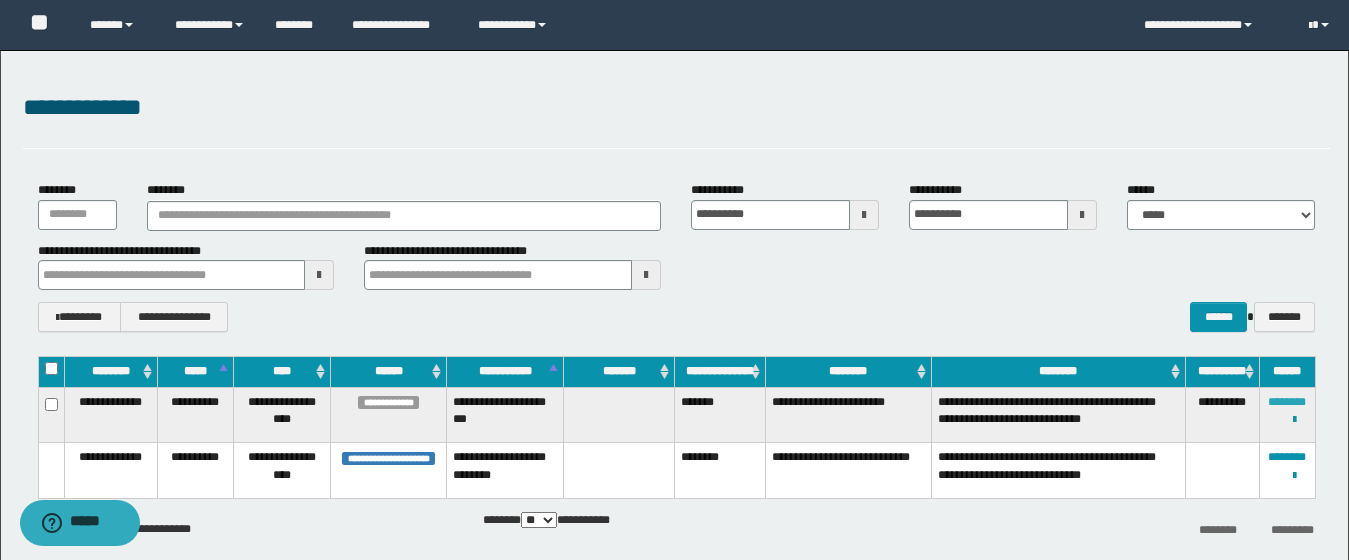 click on "********" at bounding box center (1287, 402) 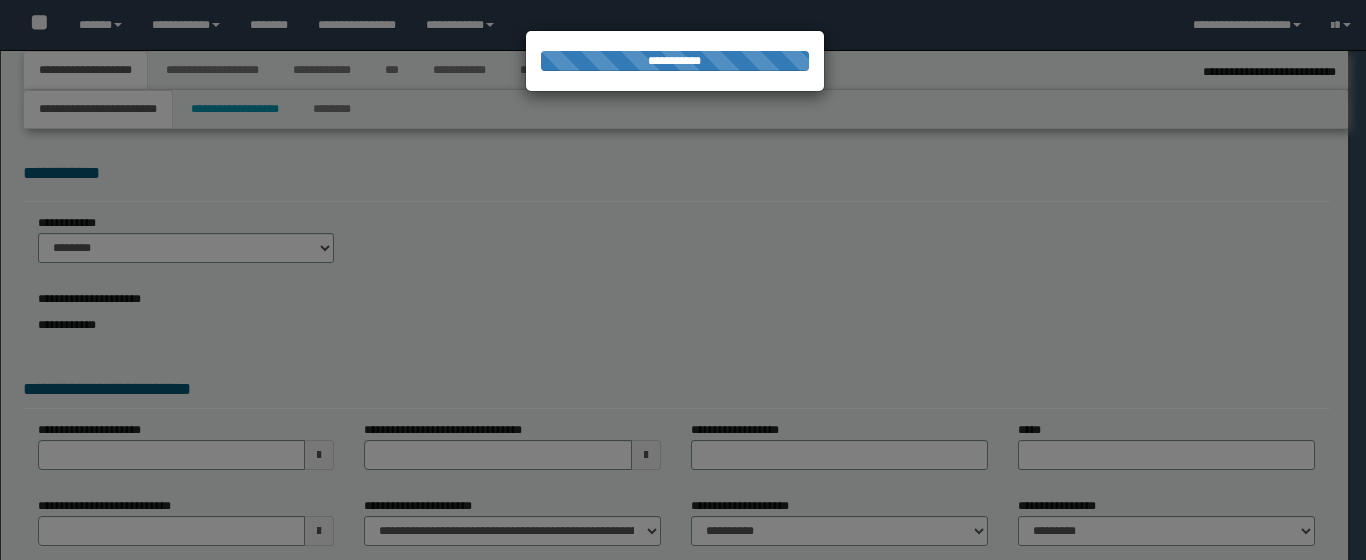 select on "*" 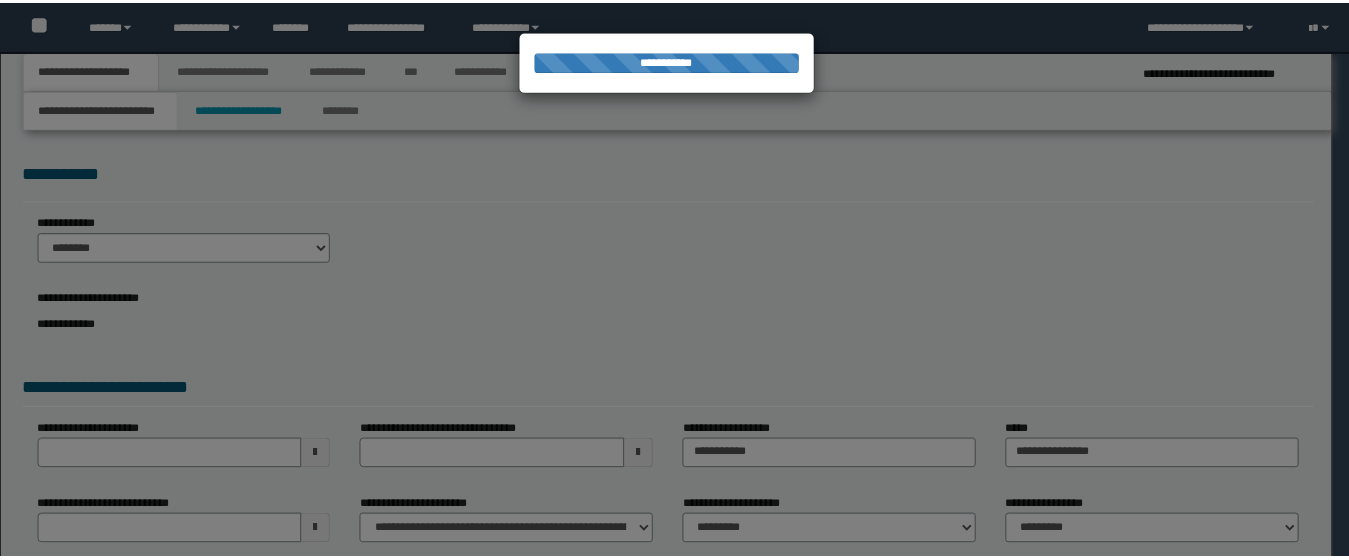 scroll, scrollTop: 0, scrollLeft: 0, axis: both 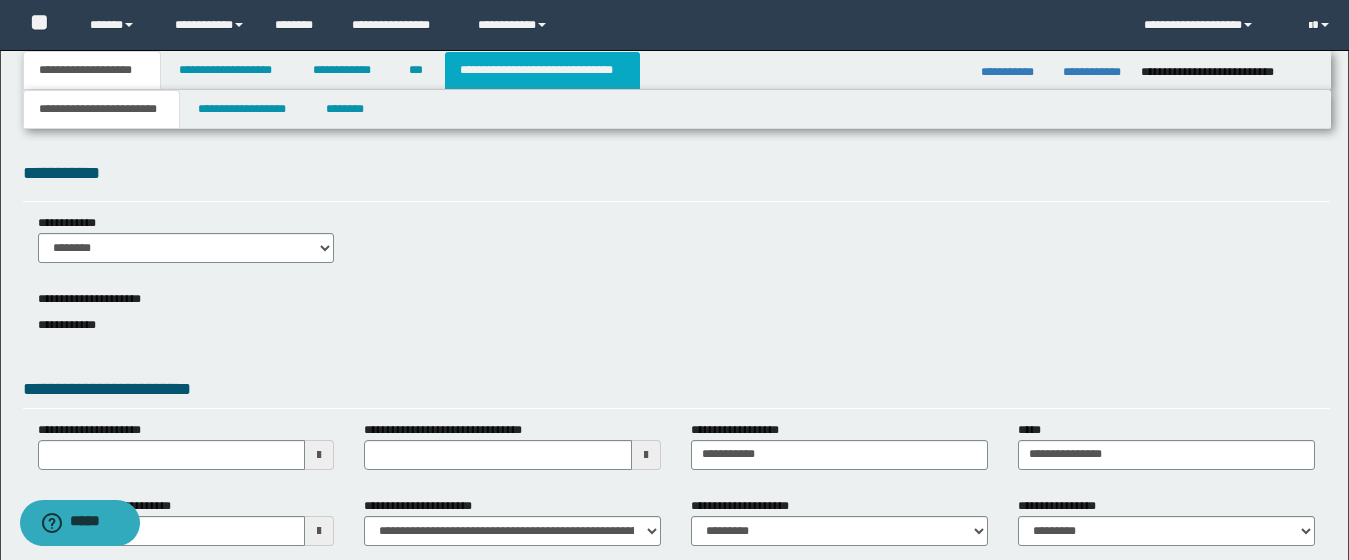 click on "**********" at bounding box center (542, 70) 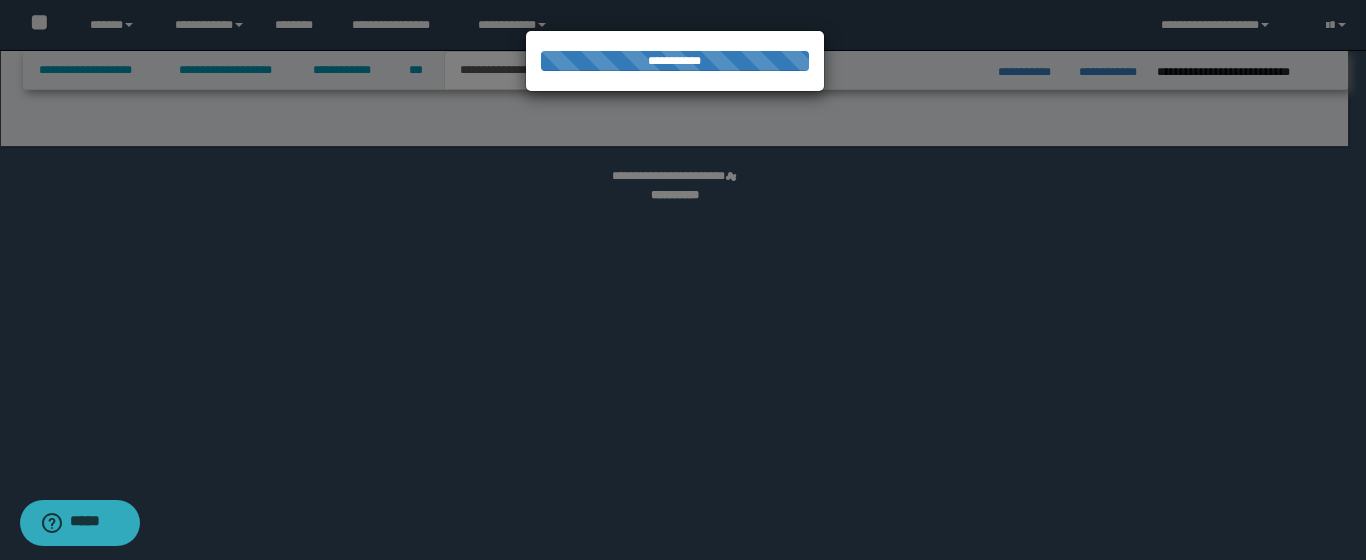 select on "*" 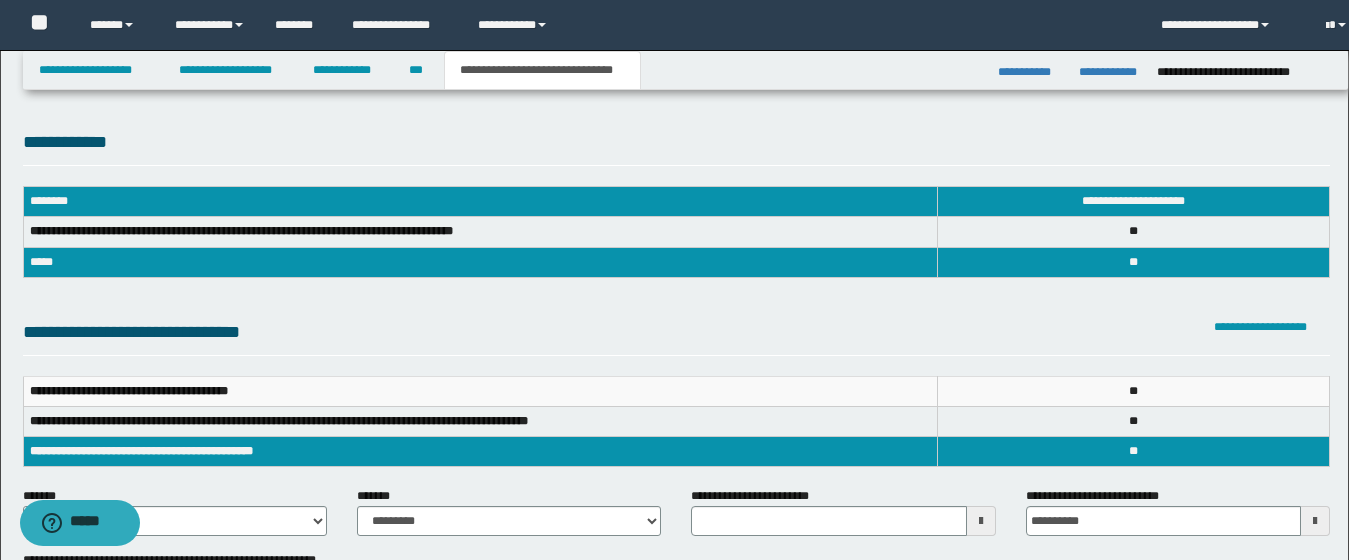 scroll, scrollTop: 0, scrollLeft: 0, axis: both 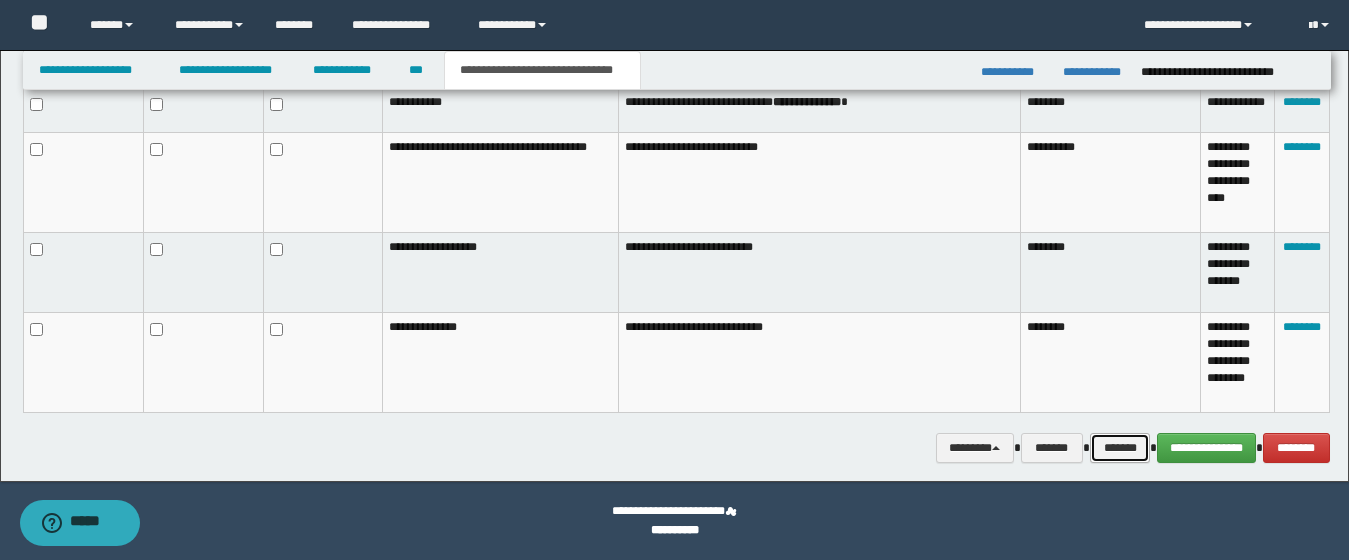 click on "*******" at bounding box center (1120, 448) 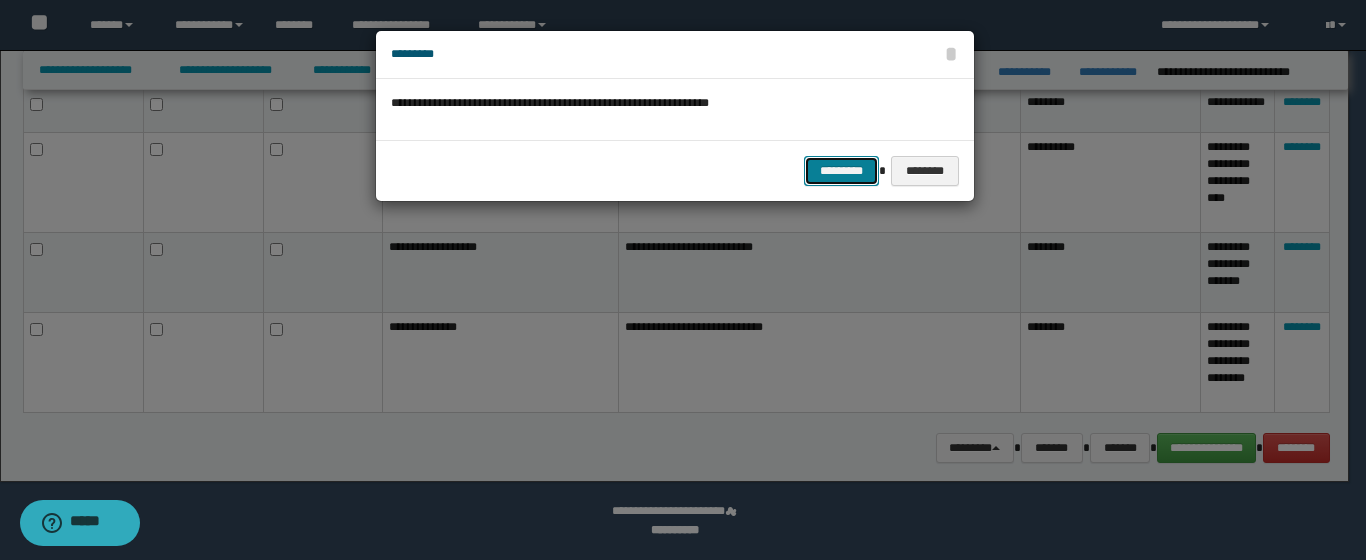 click on "*********" at bounding box center [841, 171] 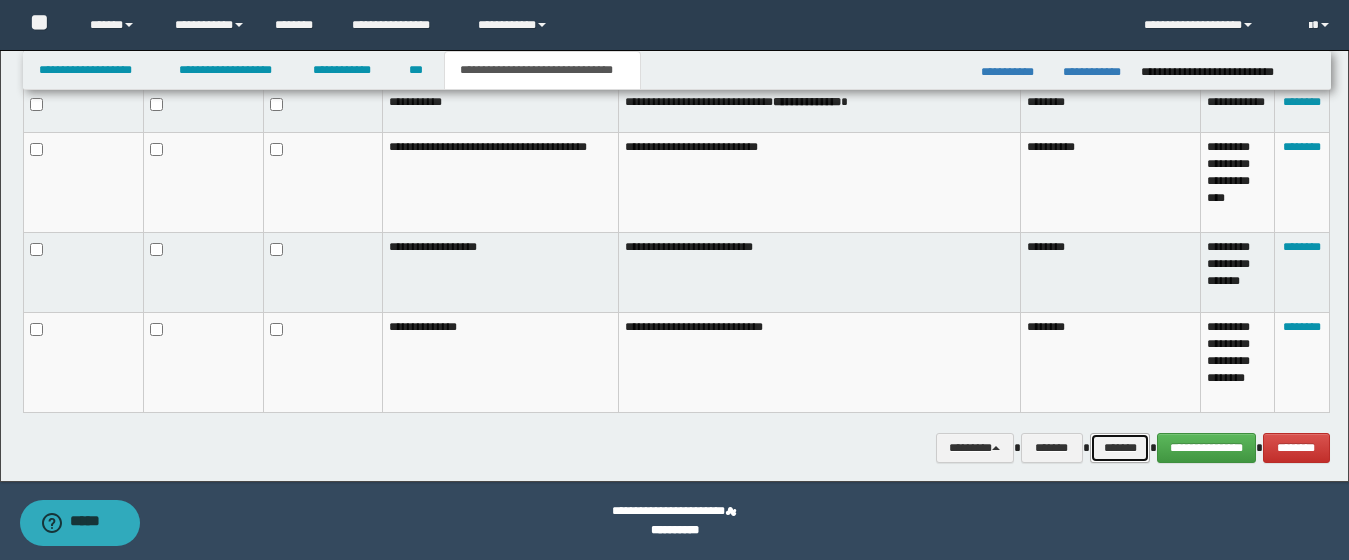 click on "*******" at bounding box center (1120, 448) 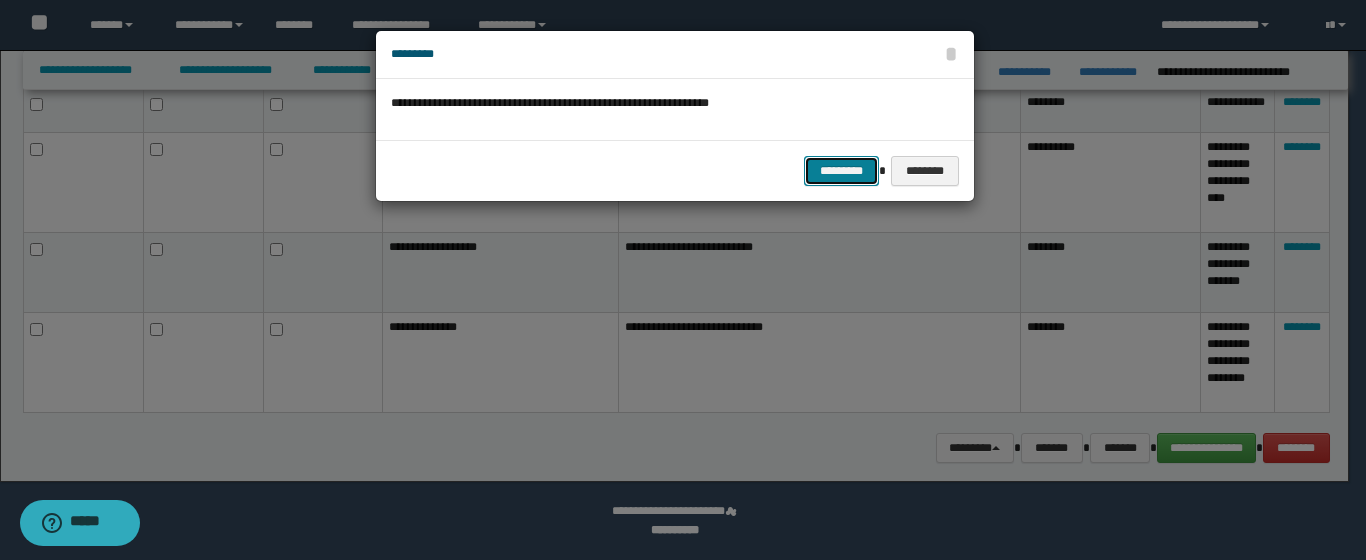 click on "*********" at bounding box center (841, 171) 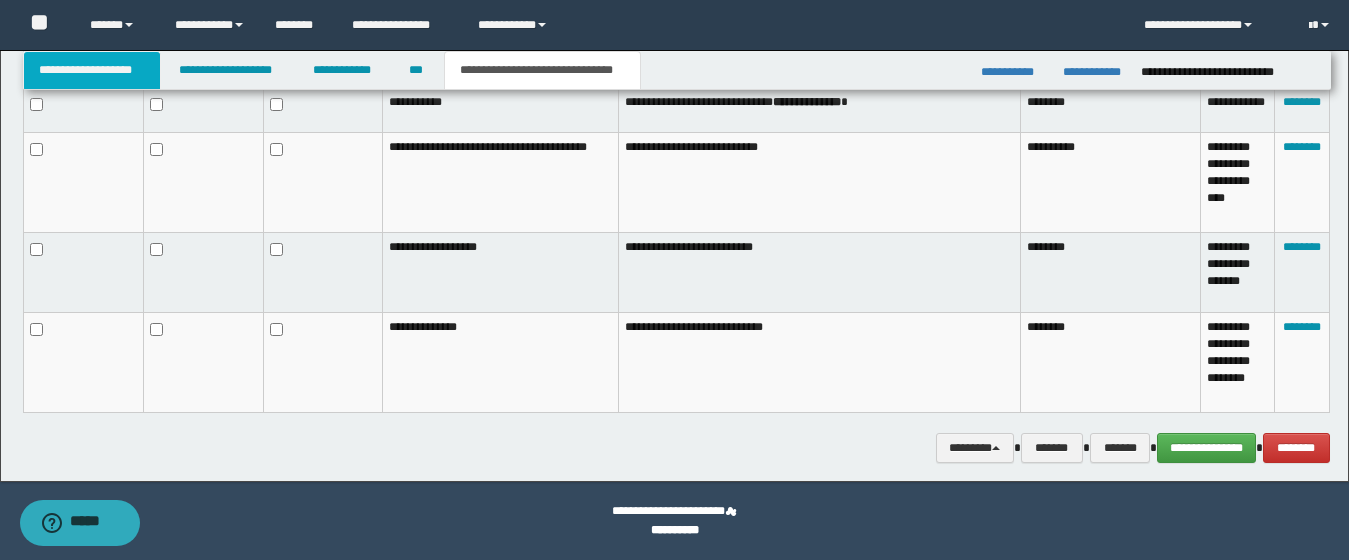 click on "**********" at bounding box center (92, 70) 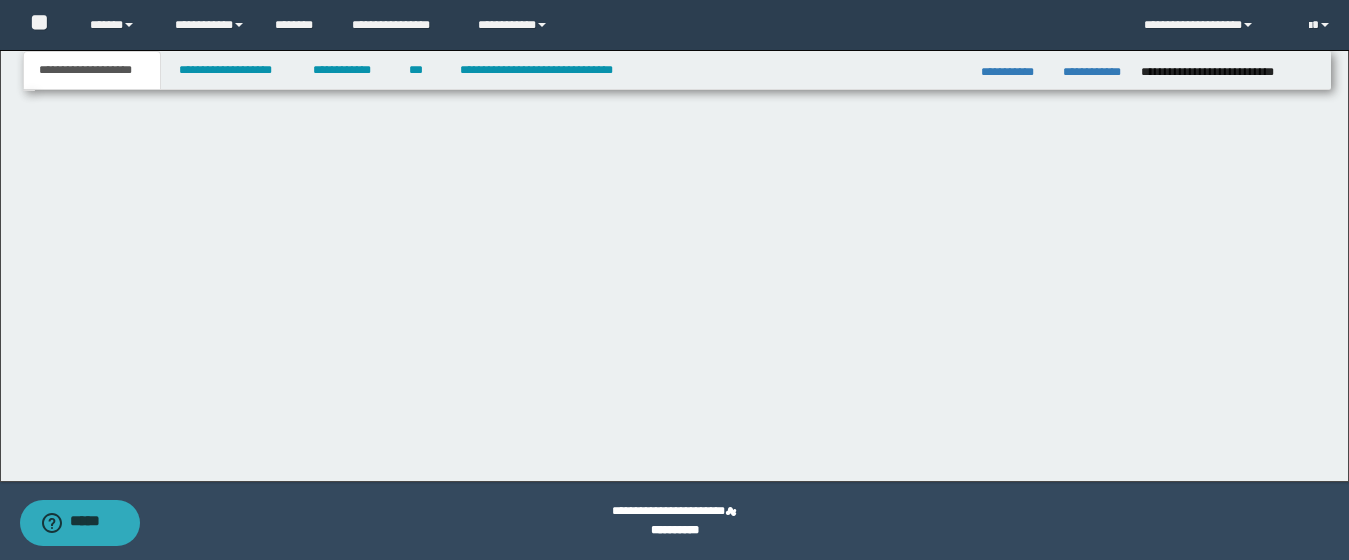 scroll, scrollTop: 185, scrollLeft: 0, axis: vertical 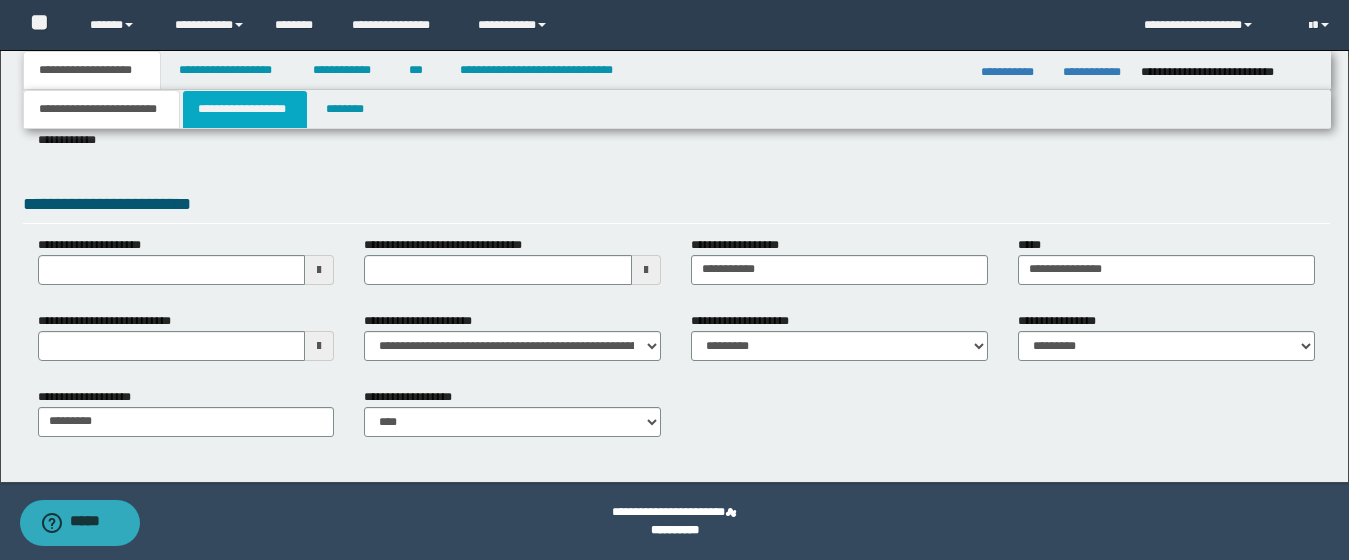 click on "**********" at bounding box center (245, 109) 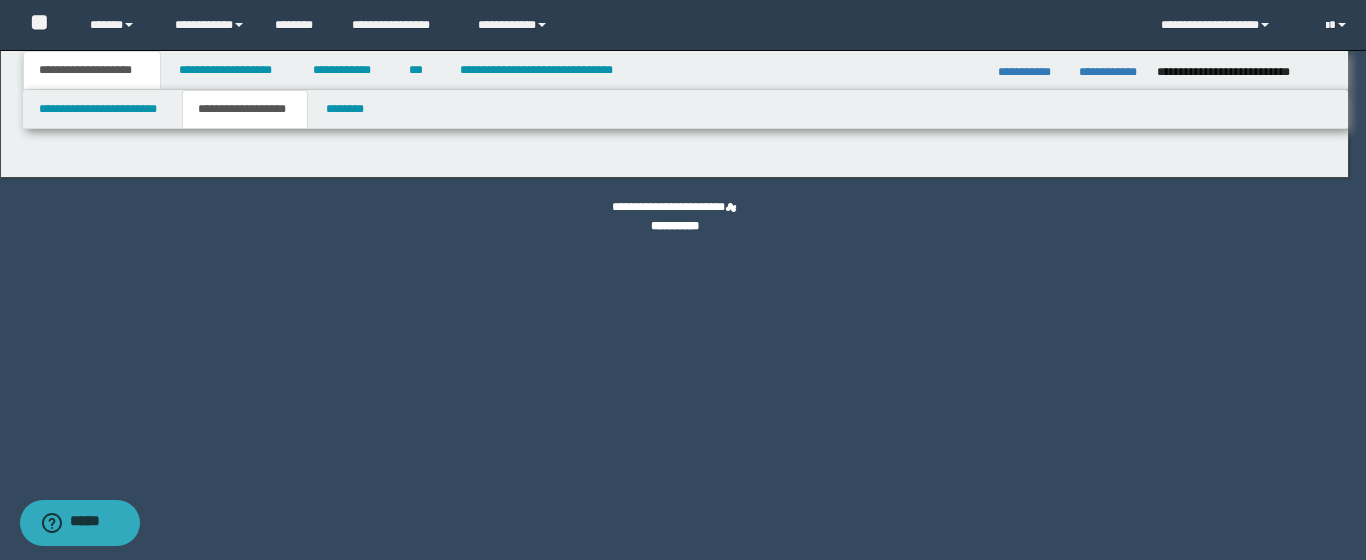 type on "*******" 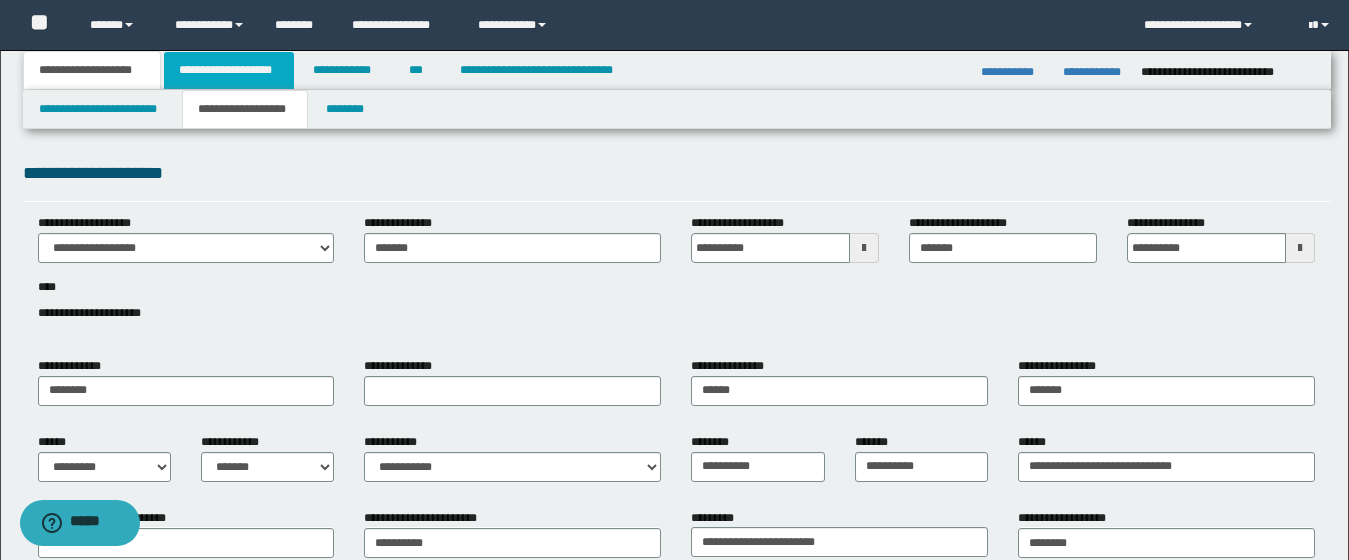click on "**********" at bounding box center [229, 70] 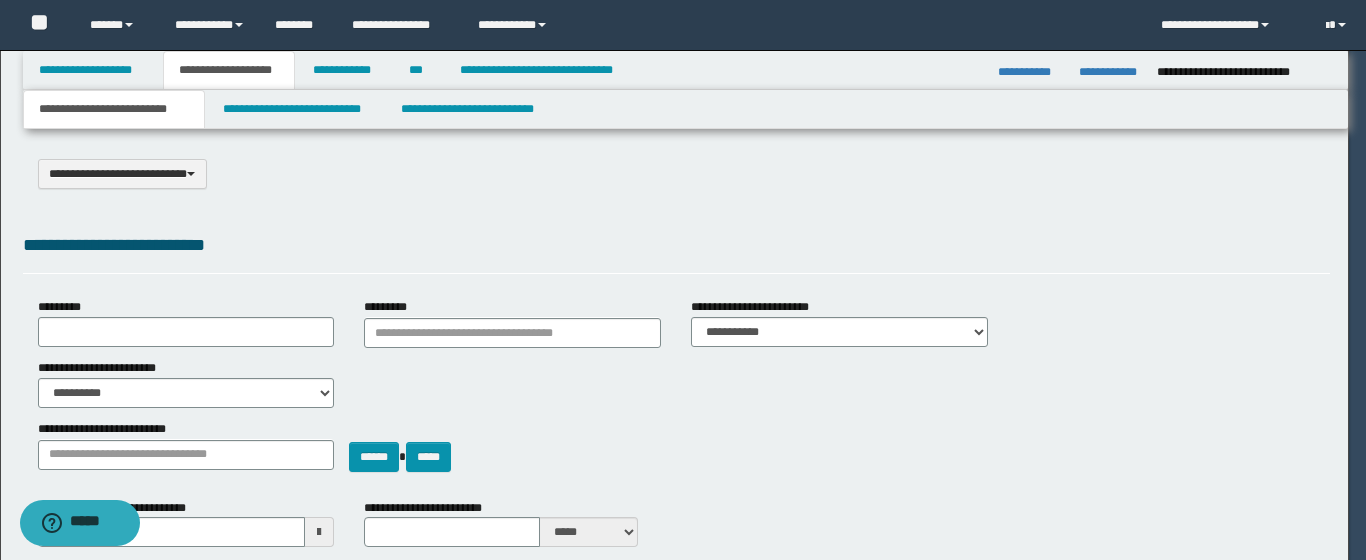 type on "**********" 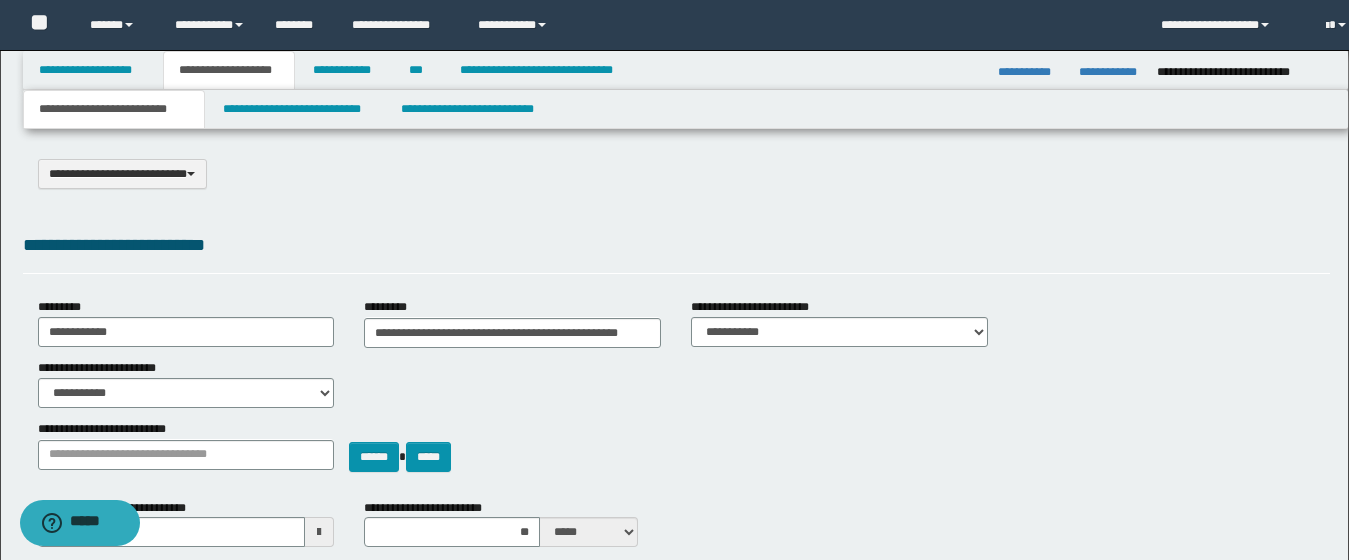 scroll, scrollTop: 0, scrollLeft: 0, axis: both 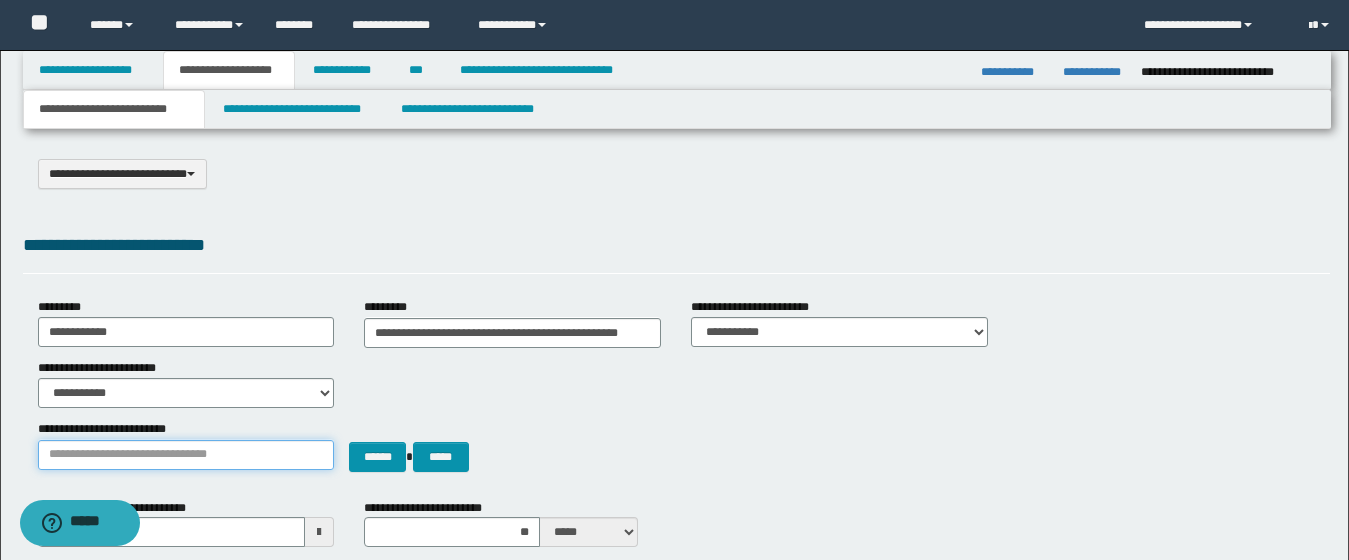 click on "**********" at bounding box center [186, 455] 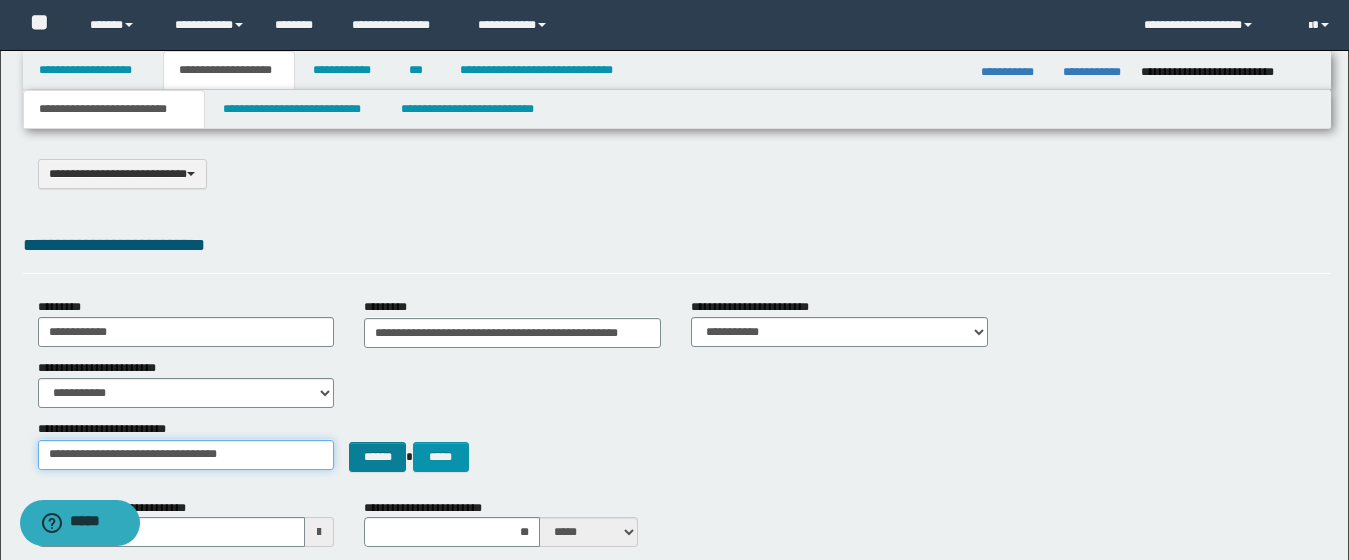type on "**********" 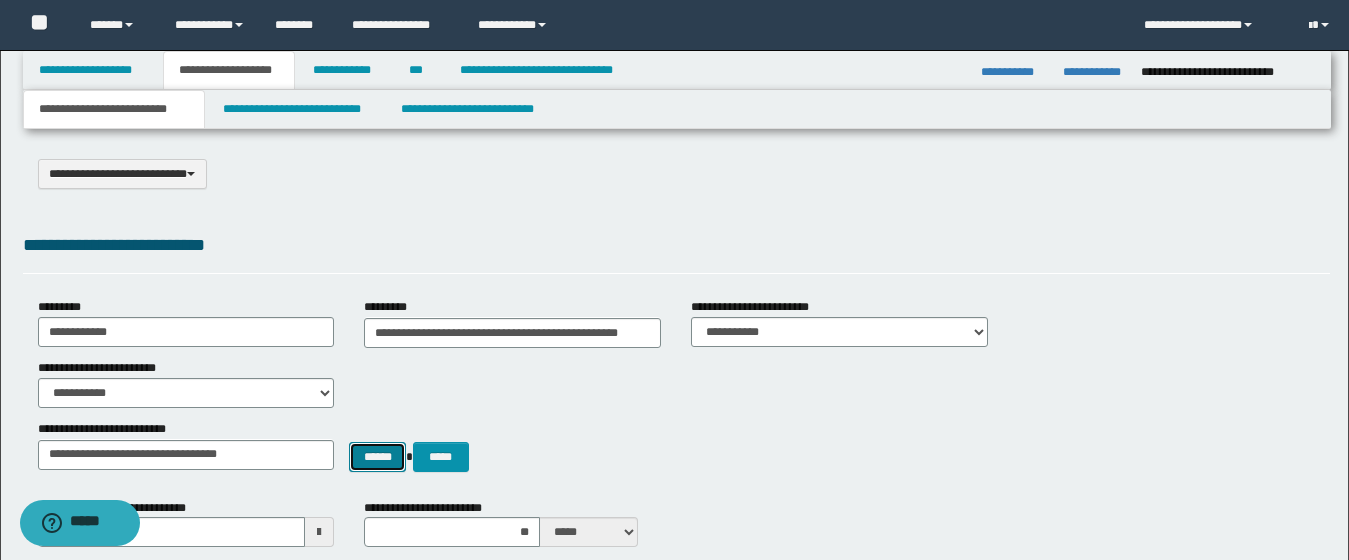 click on "******" at bounding box center (377, 457) 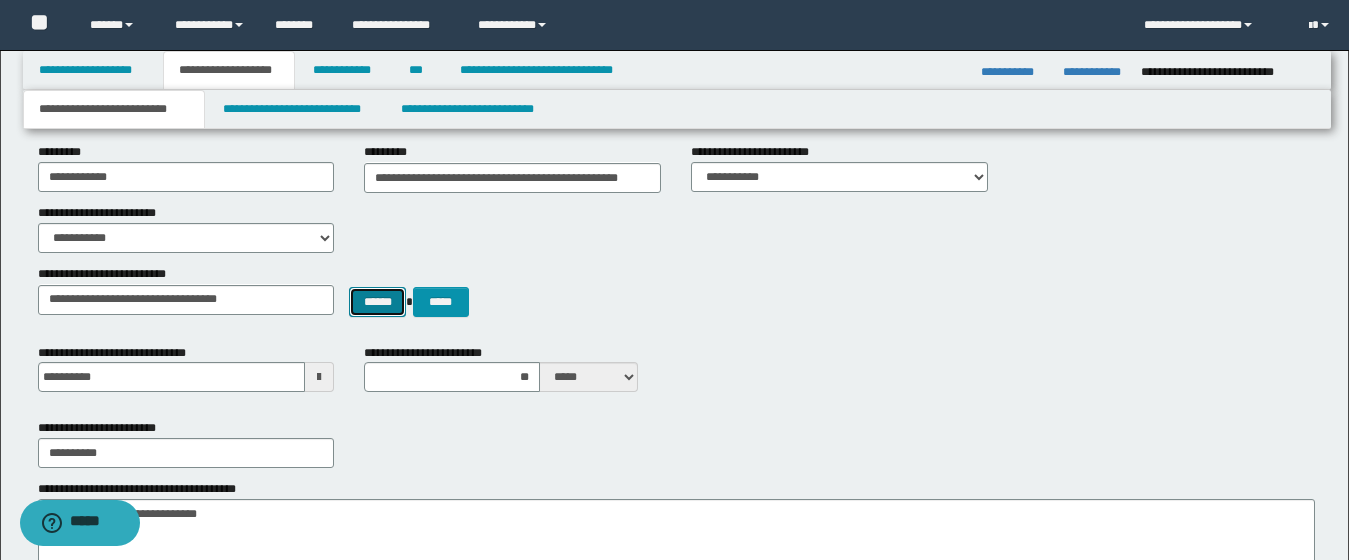scroll, scrollTop: 158, scrollLeft: 0, axis: vertical 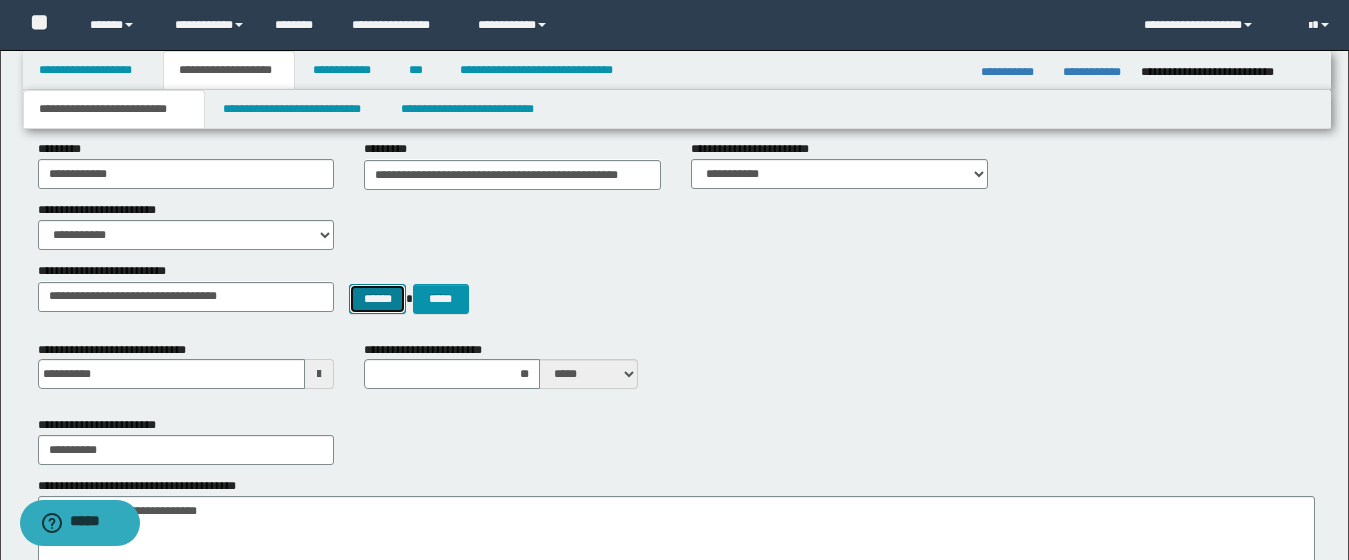 click on "******" at bounding box center (377, 299) 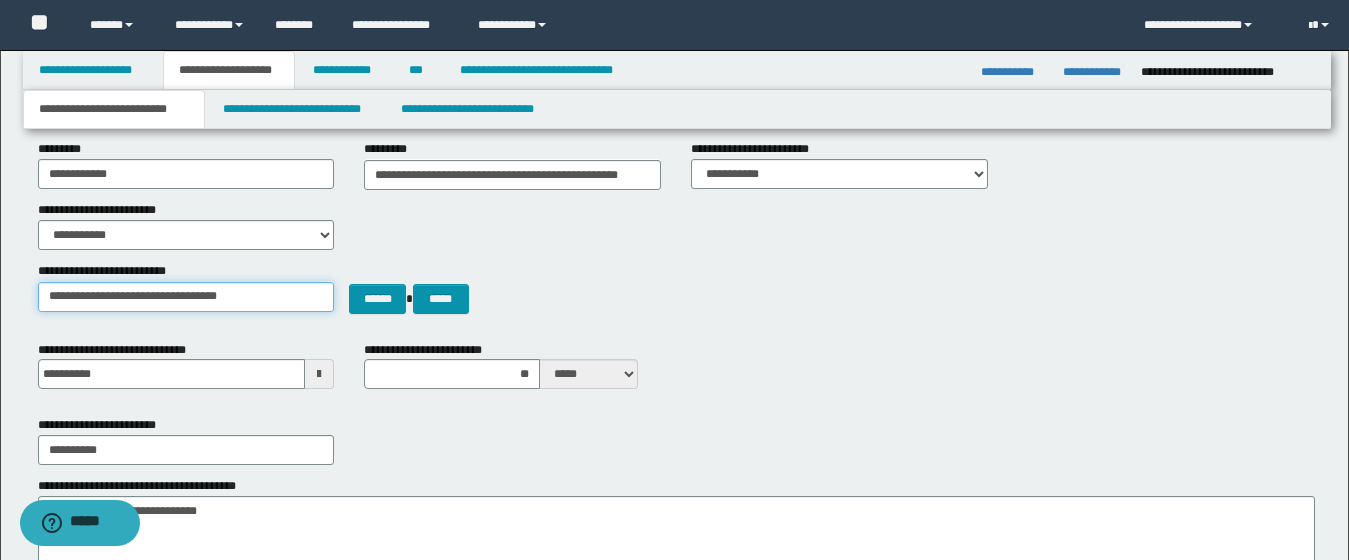 type on "**********" 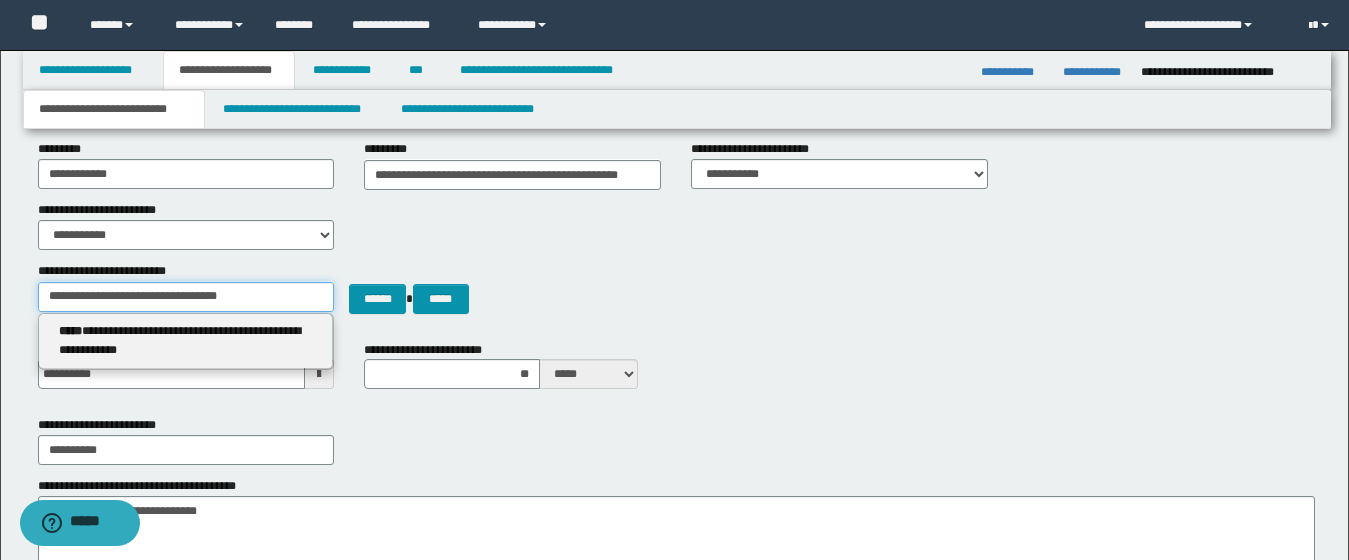 click on "**********" at bounding box center [186, 297] 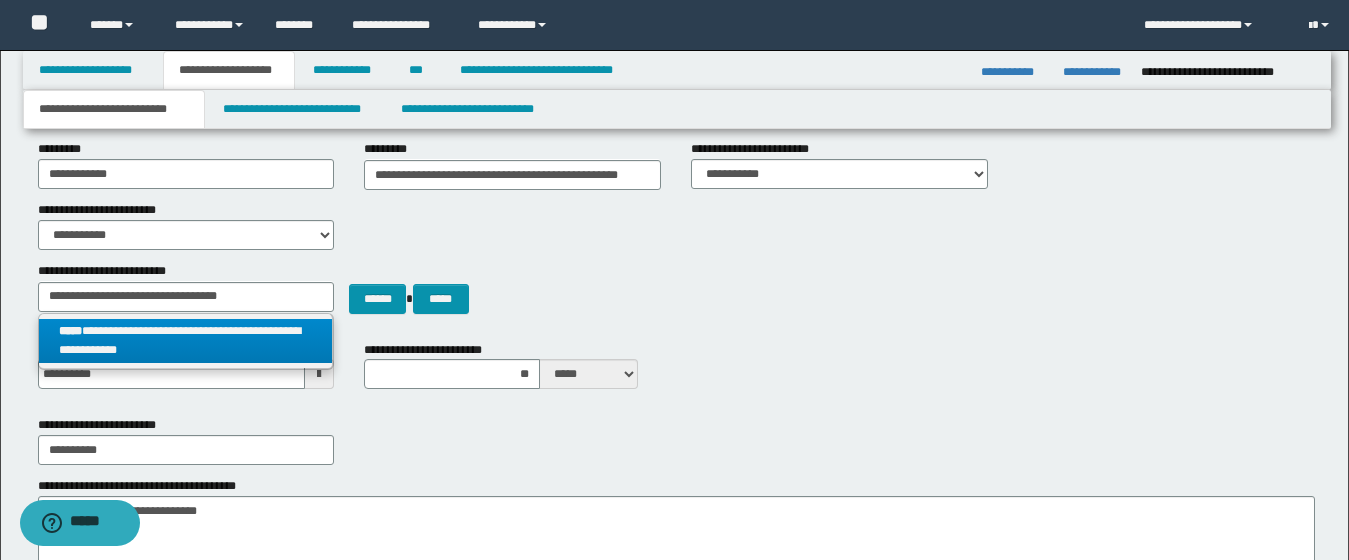 click on "**********" at bounding box center [186, 341] 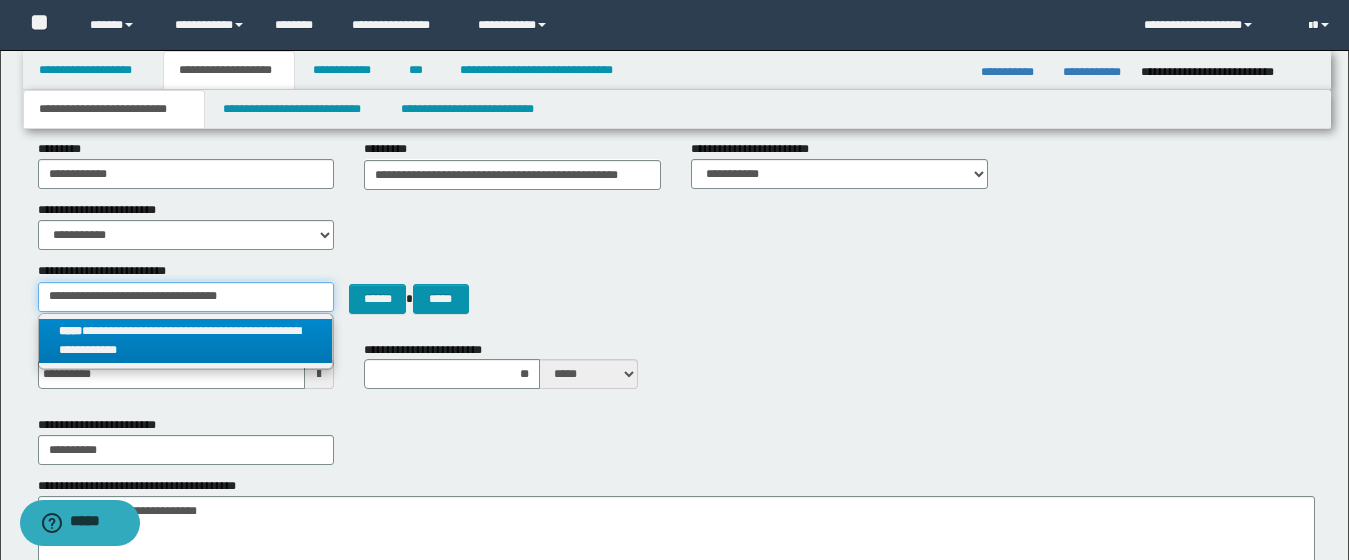 type 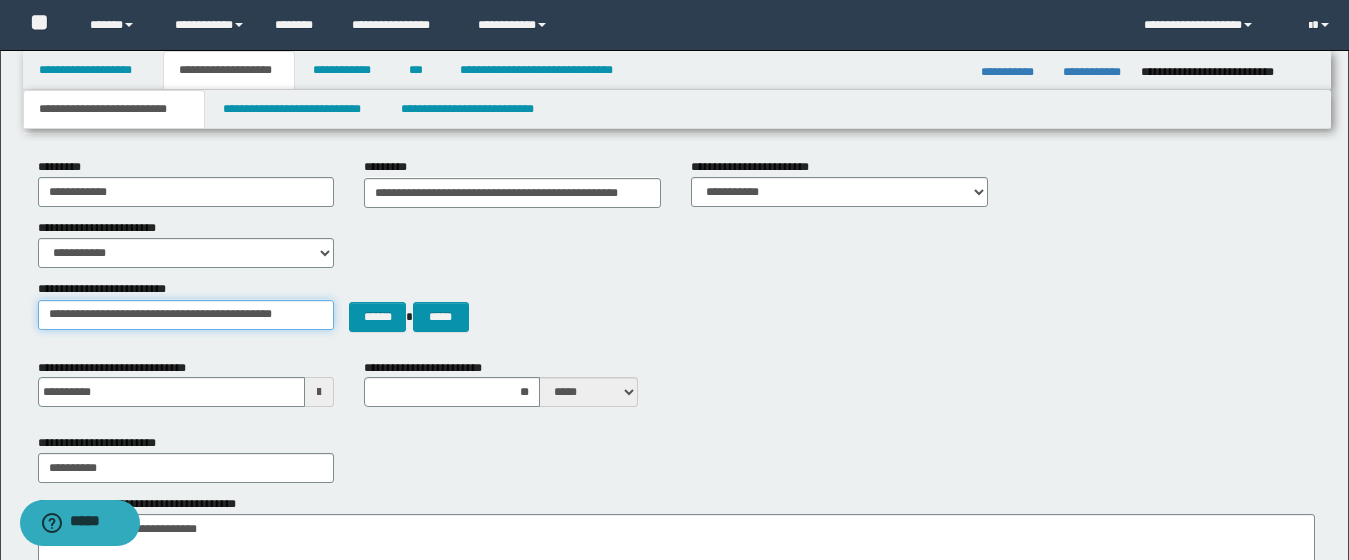 scroll, scrollTop: 158, scrollLeft: 0, axis: vertical 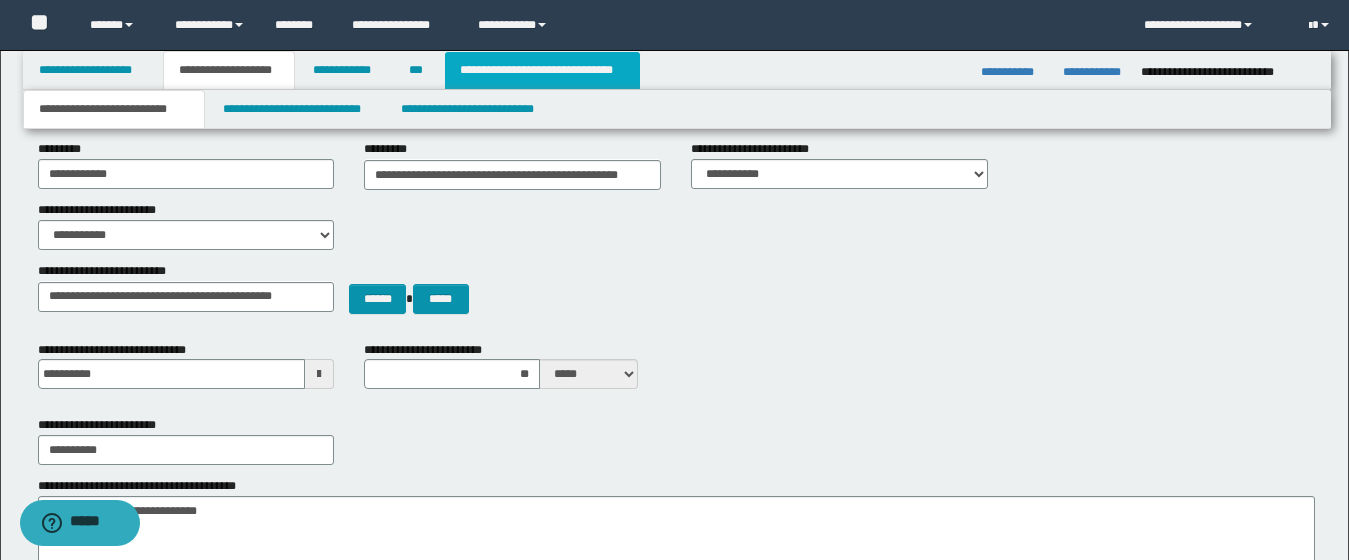 click on "**********" at bounding box center [542, 70] 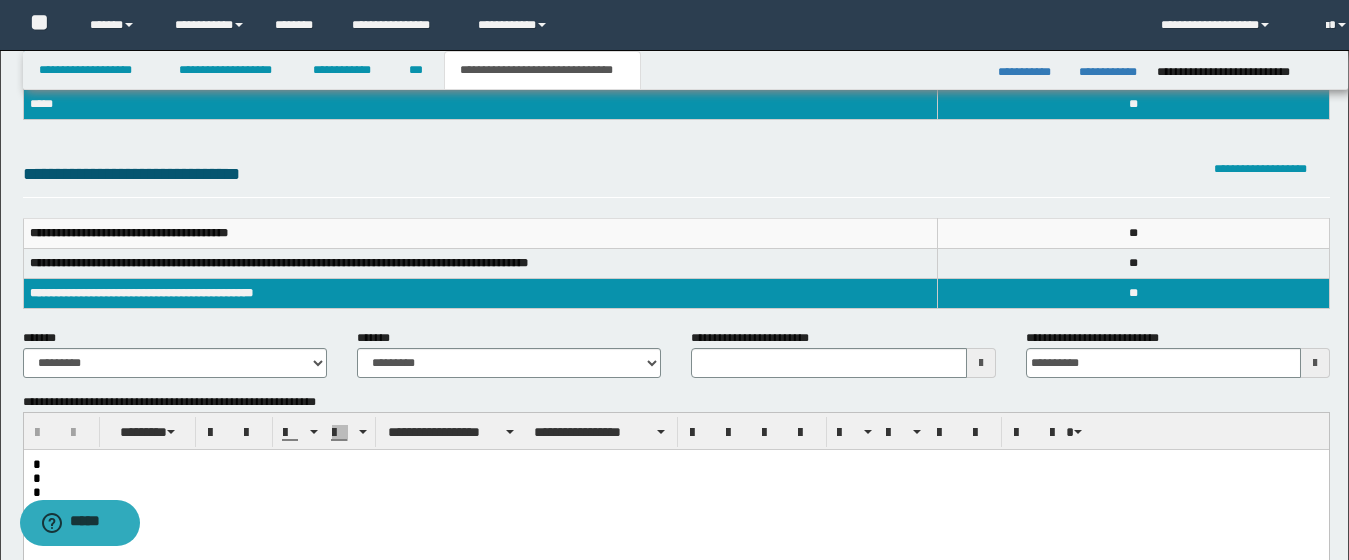 scroll, scrollTop: 127, scrollLeft: 0, axis: vertical 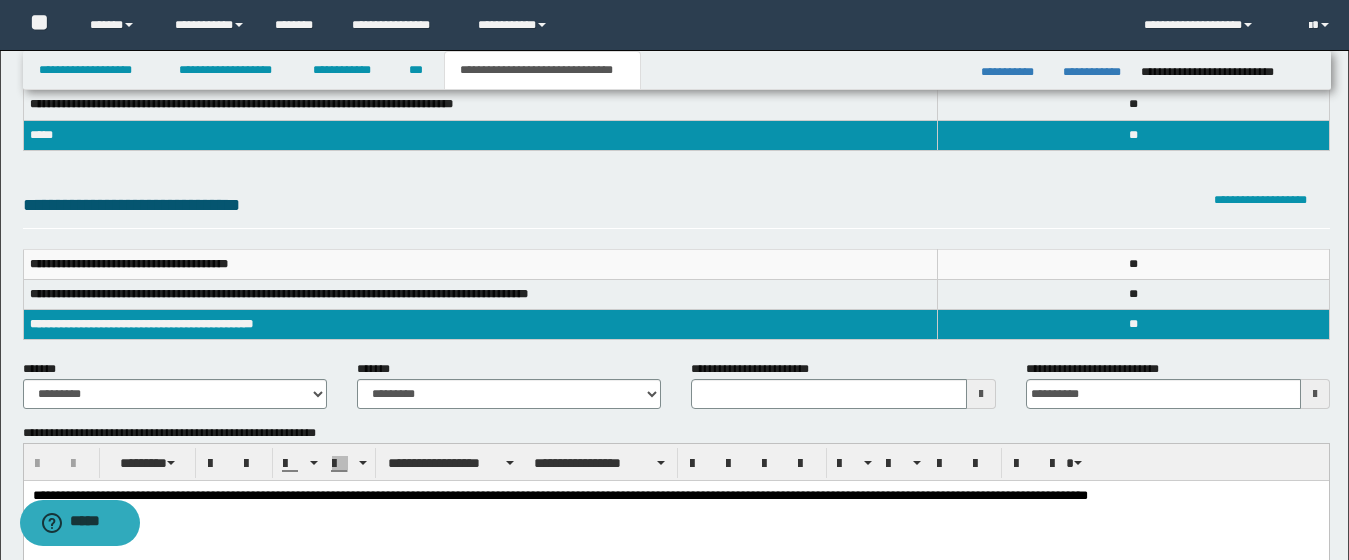 type 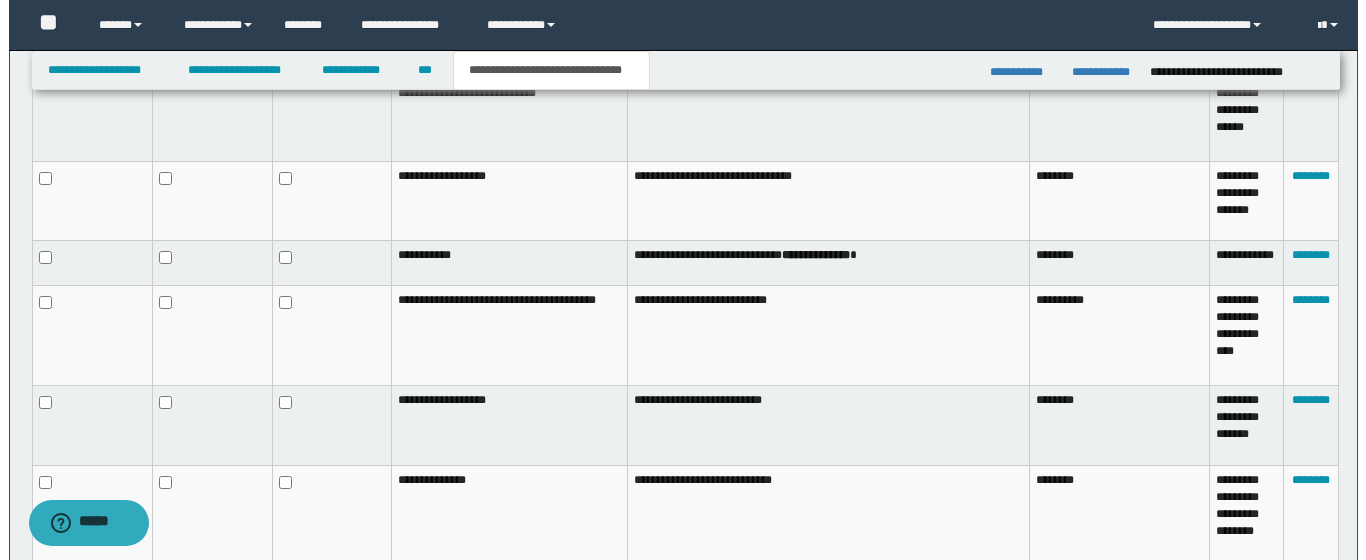 scroll, scrollTop: 1356, scrollLeft: 0, axis: vertical 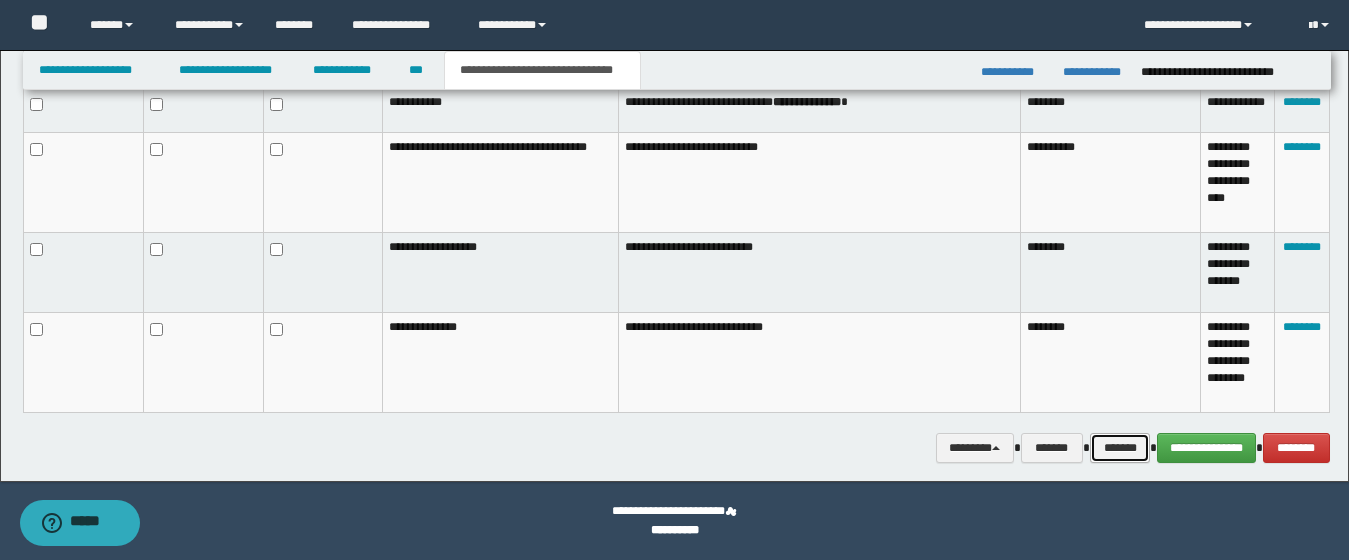 click on "*******" at bounding box center (1120, 448) 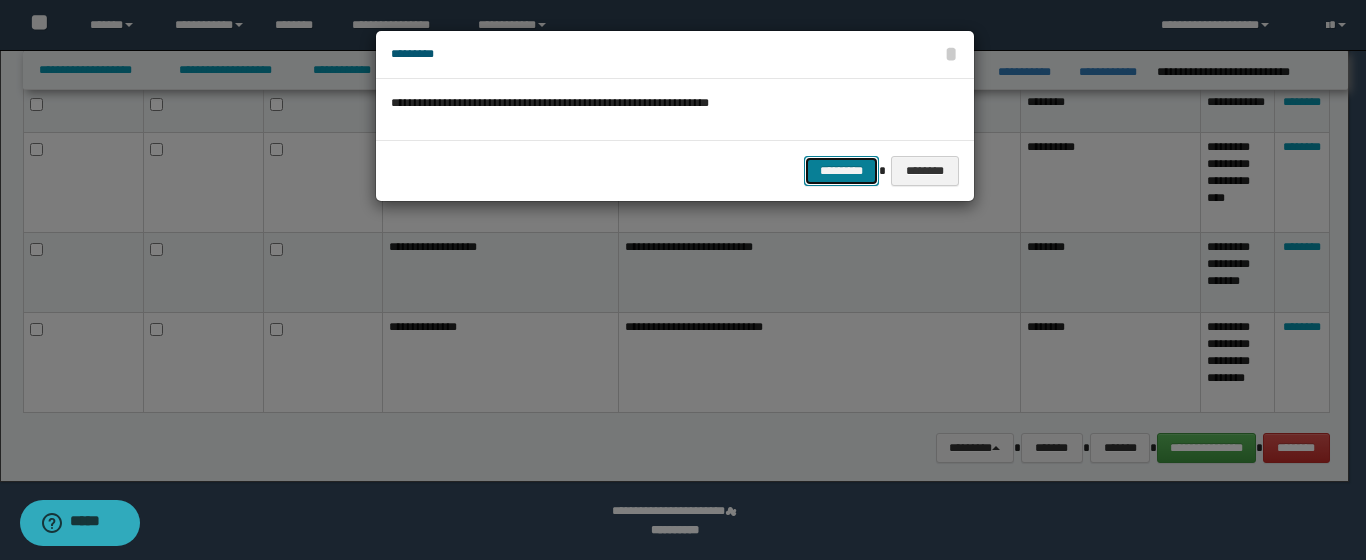 click on "*********" at bounding box center (841, 171) 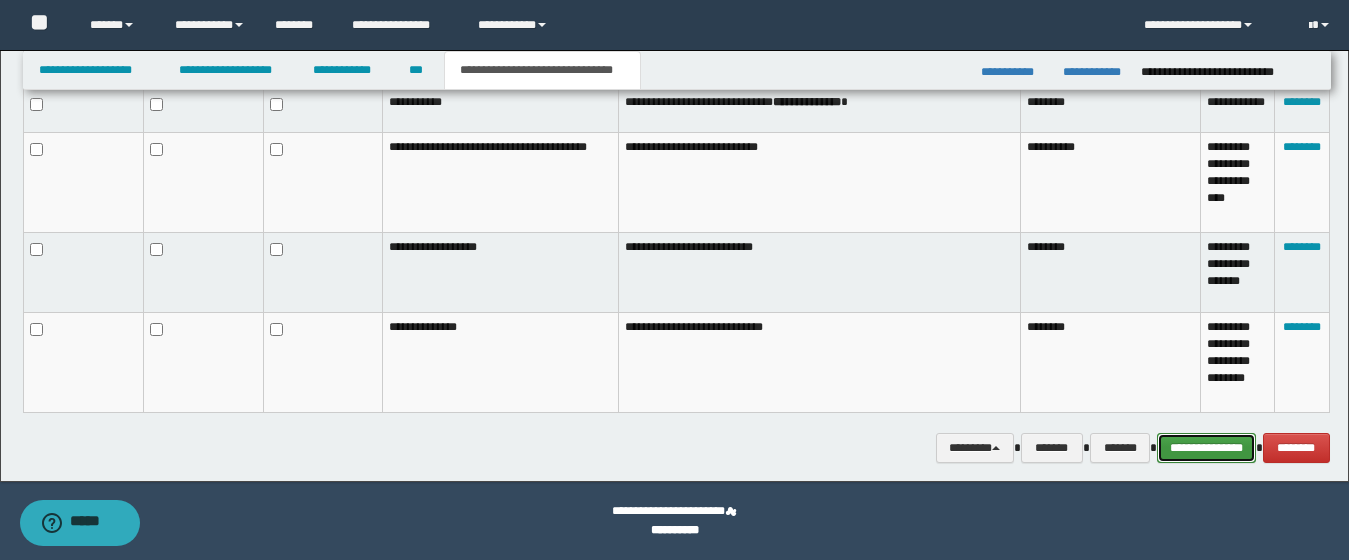 click on "**********" at bounding box center [1206, 448] 